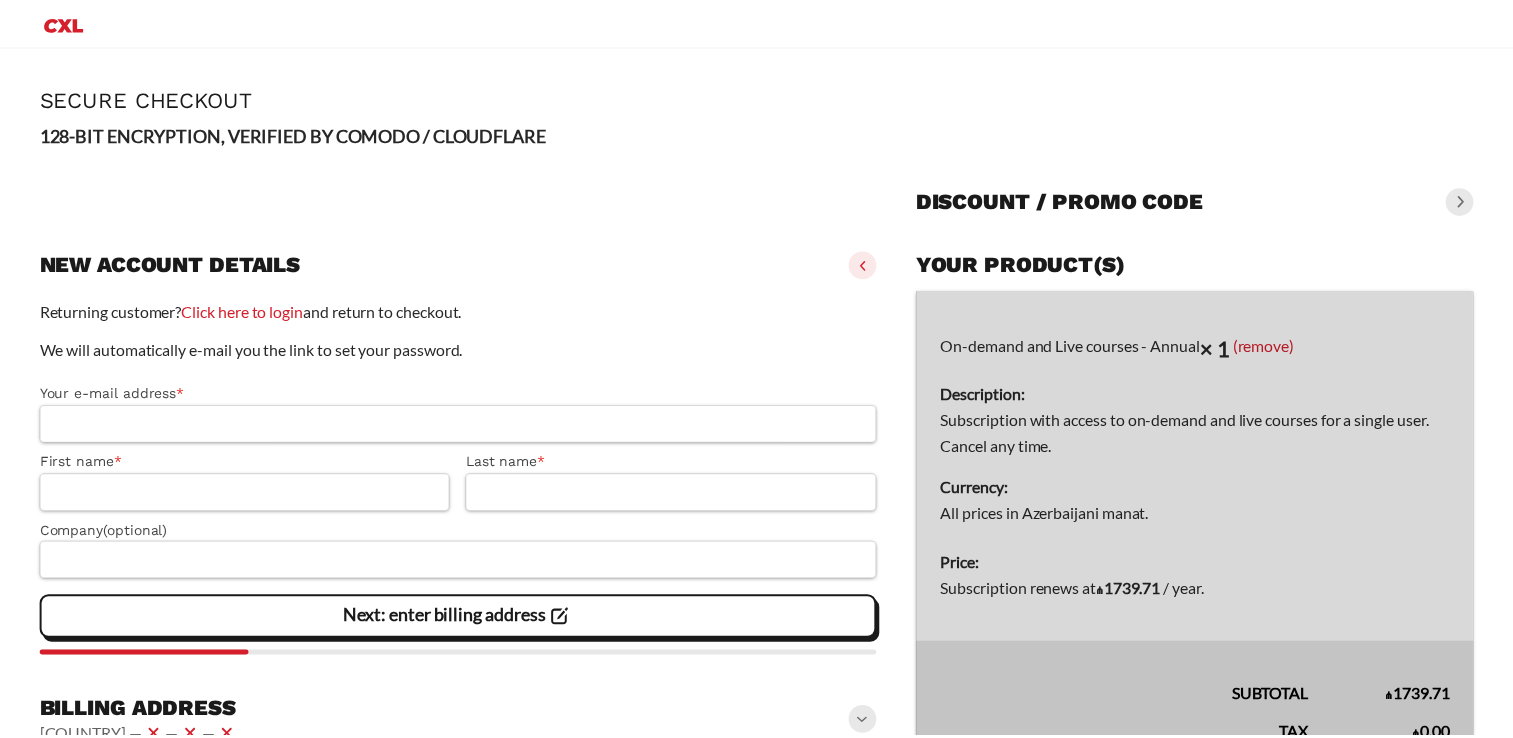 scroll, scrollTop: 0, scrollLeft: 0, axis: both 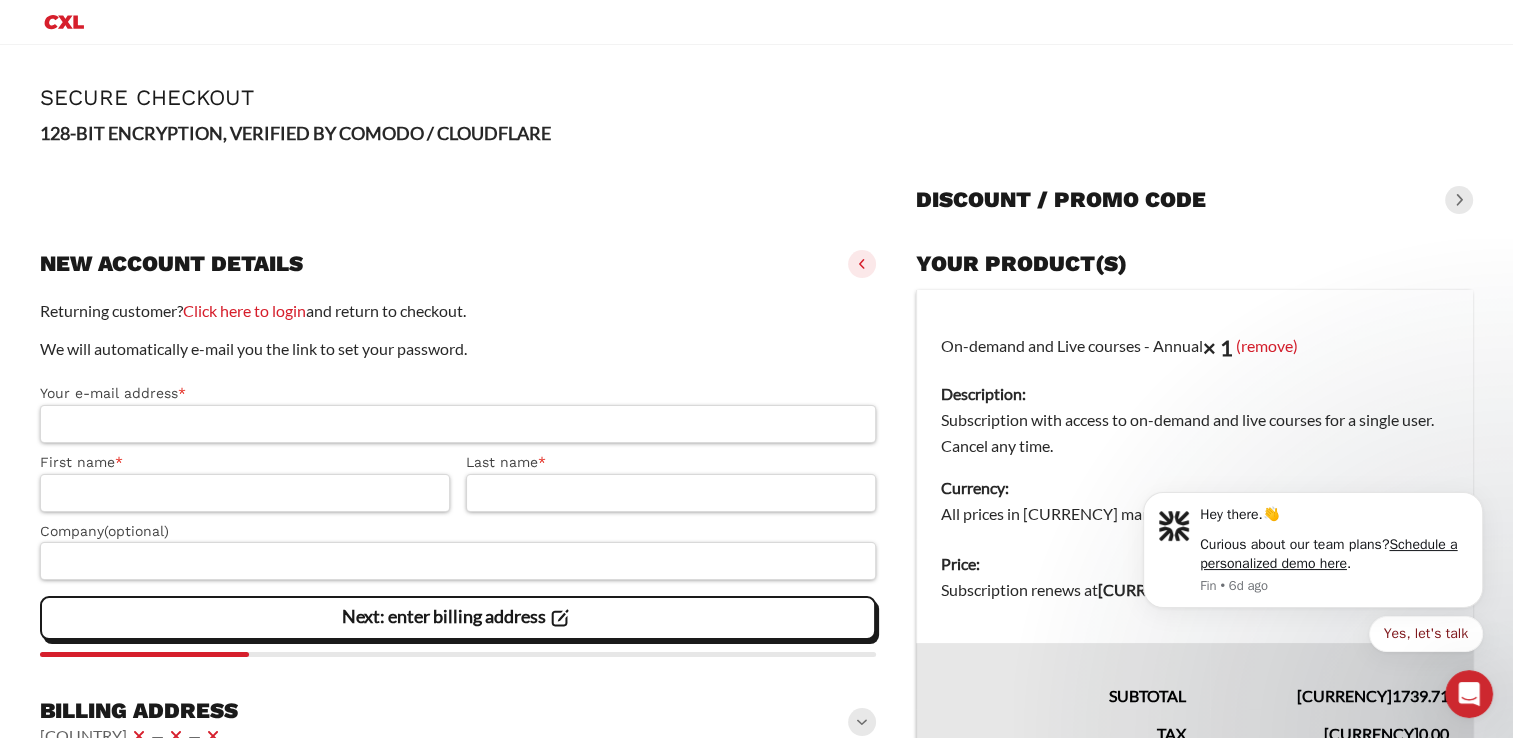 click at bounding box center [1459, 200] 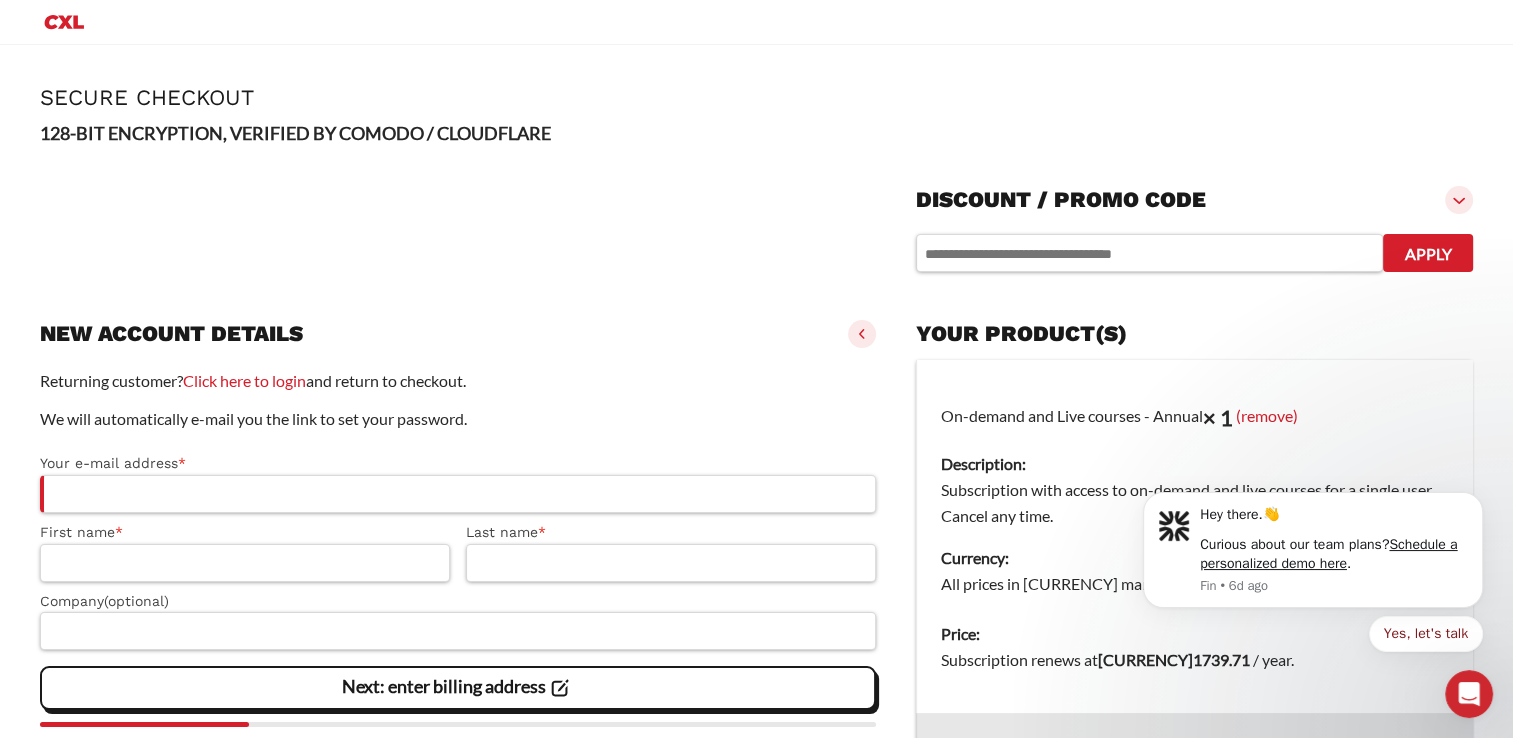 click at bounding box center (1459, 200) 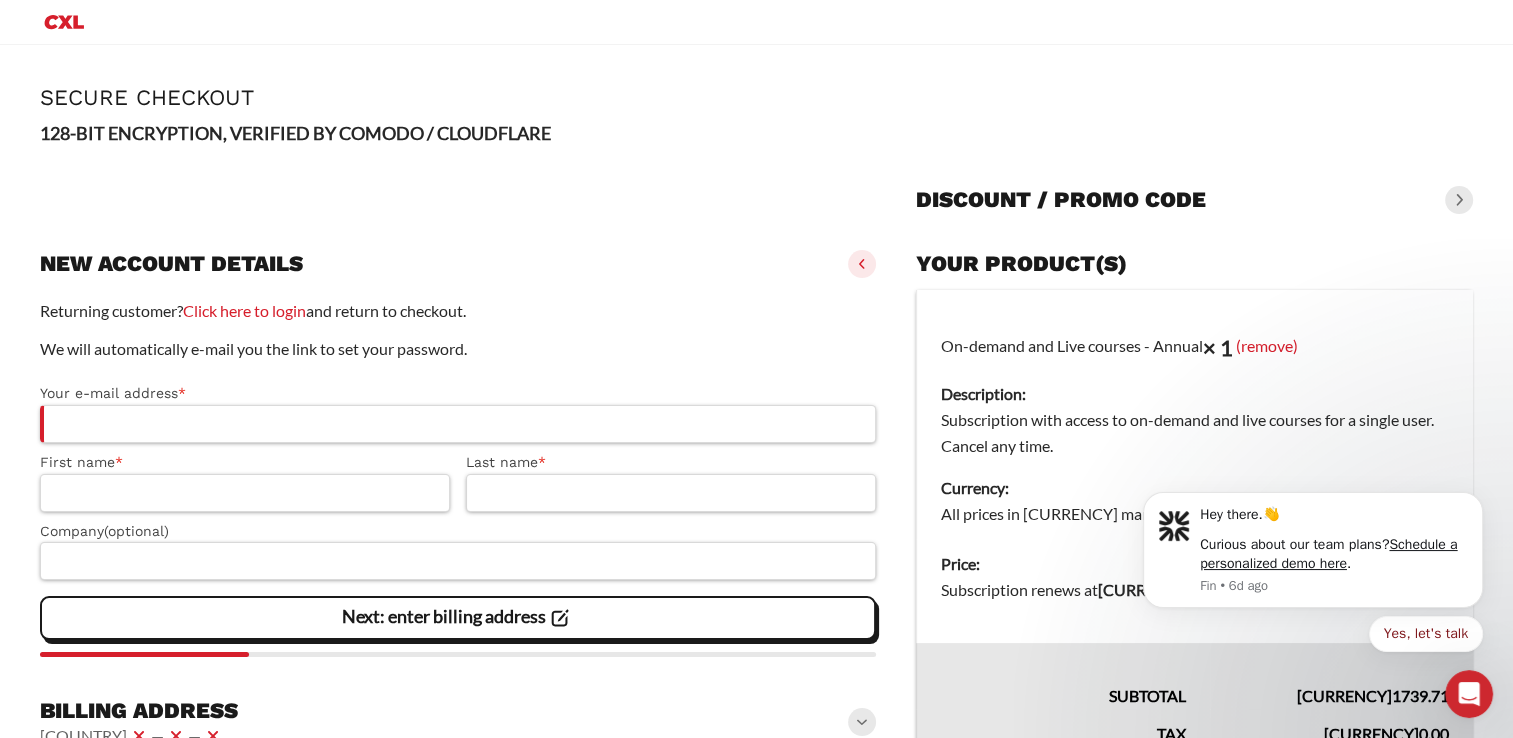 scroll, scrollTop: 233, scrollLeft: 0, axis: vertical 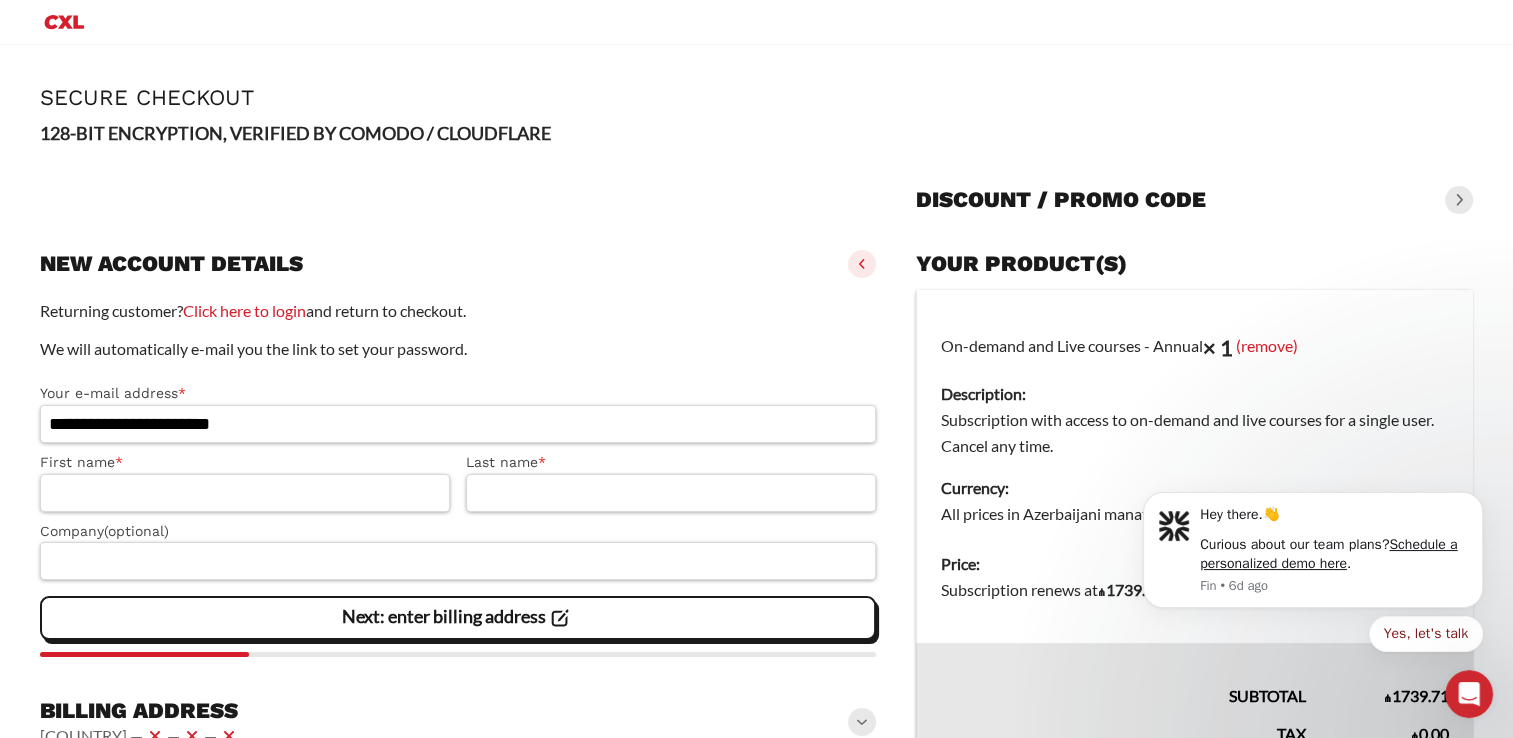 type on "**********" 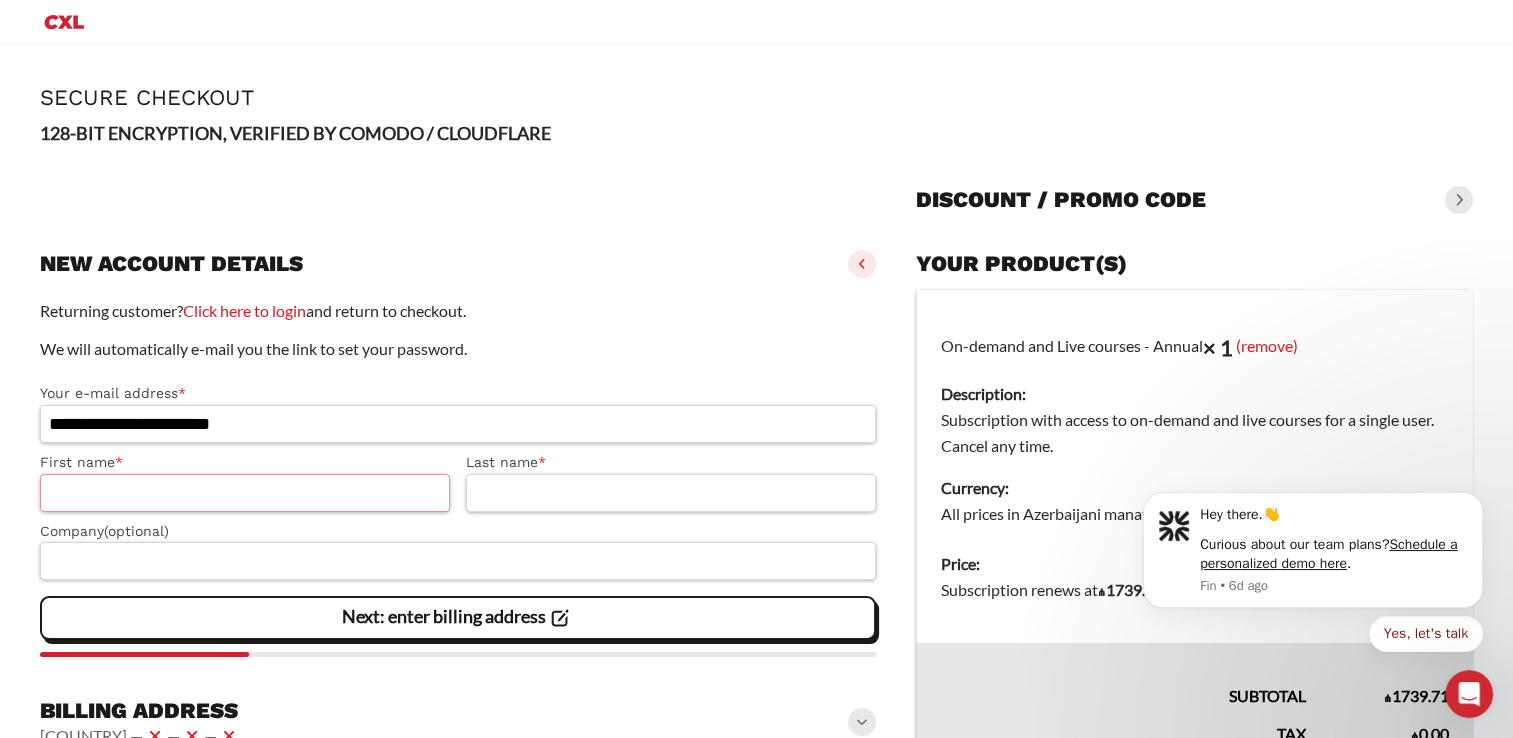 type on "****" 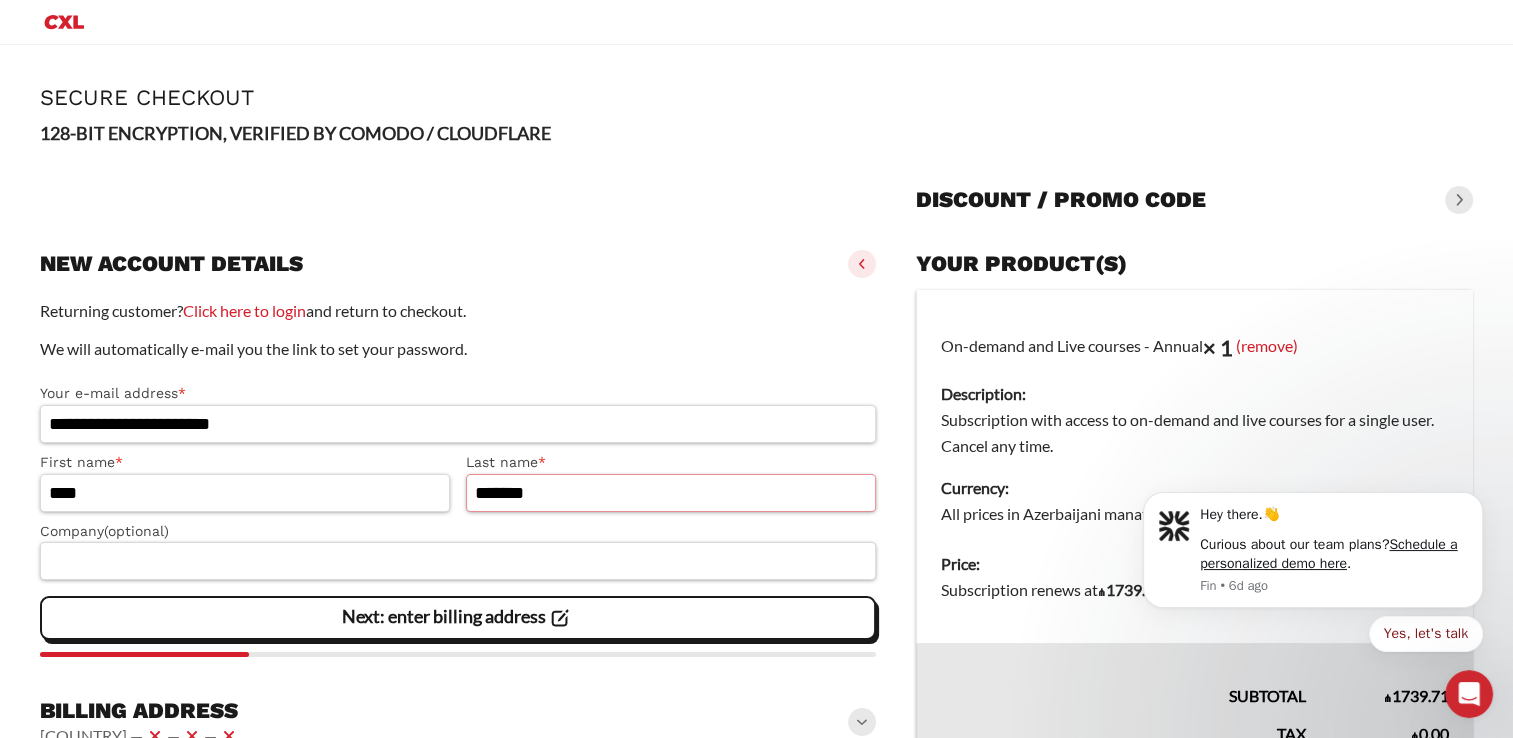type on "*******" 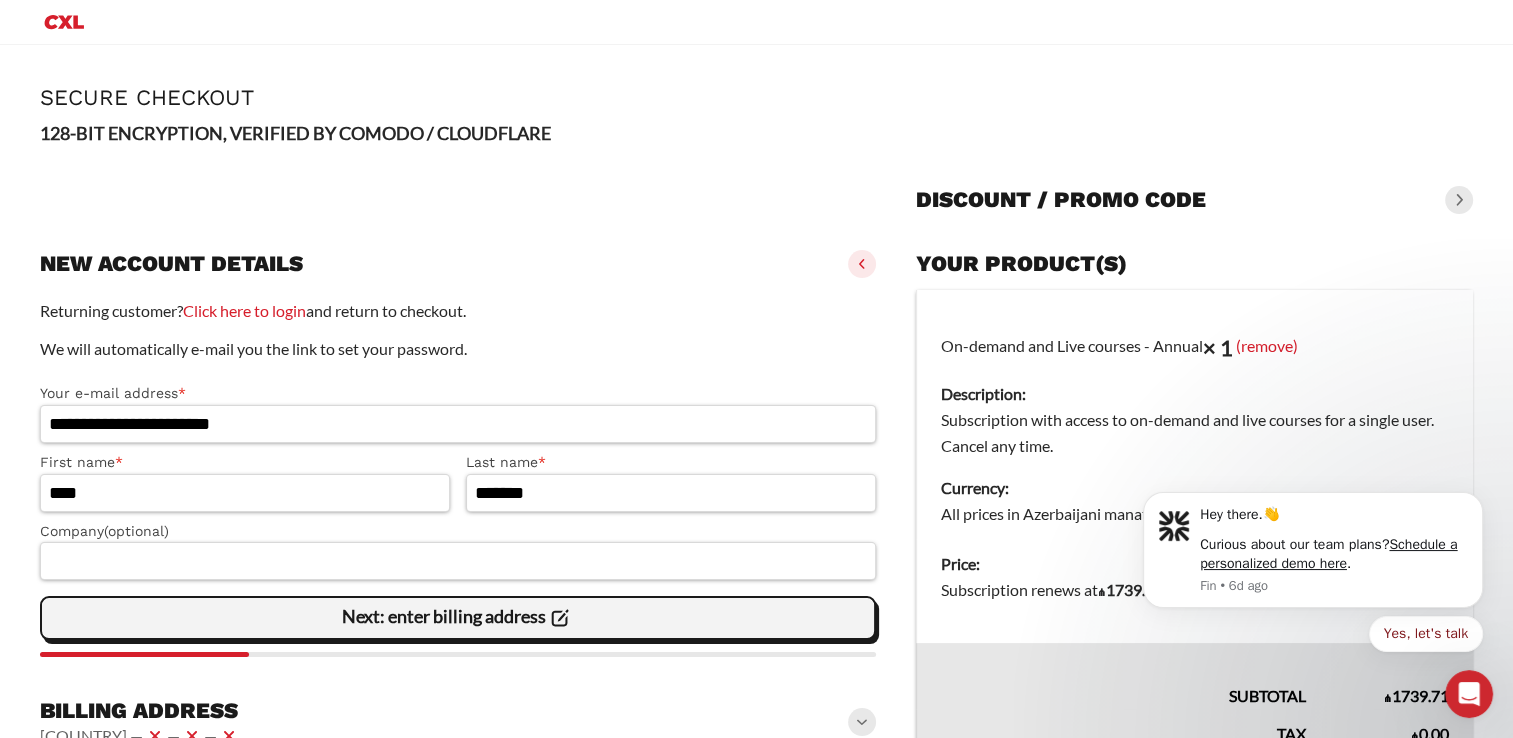 click on "Next: enter billing address" 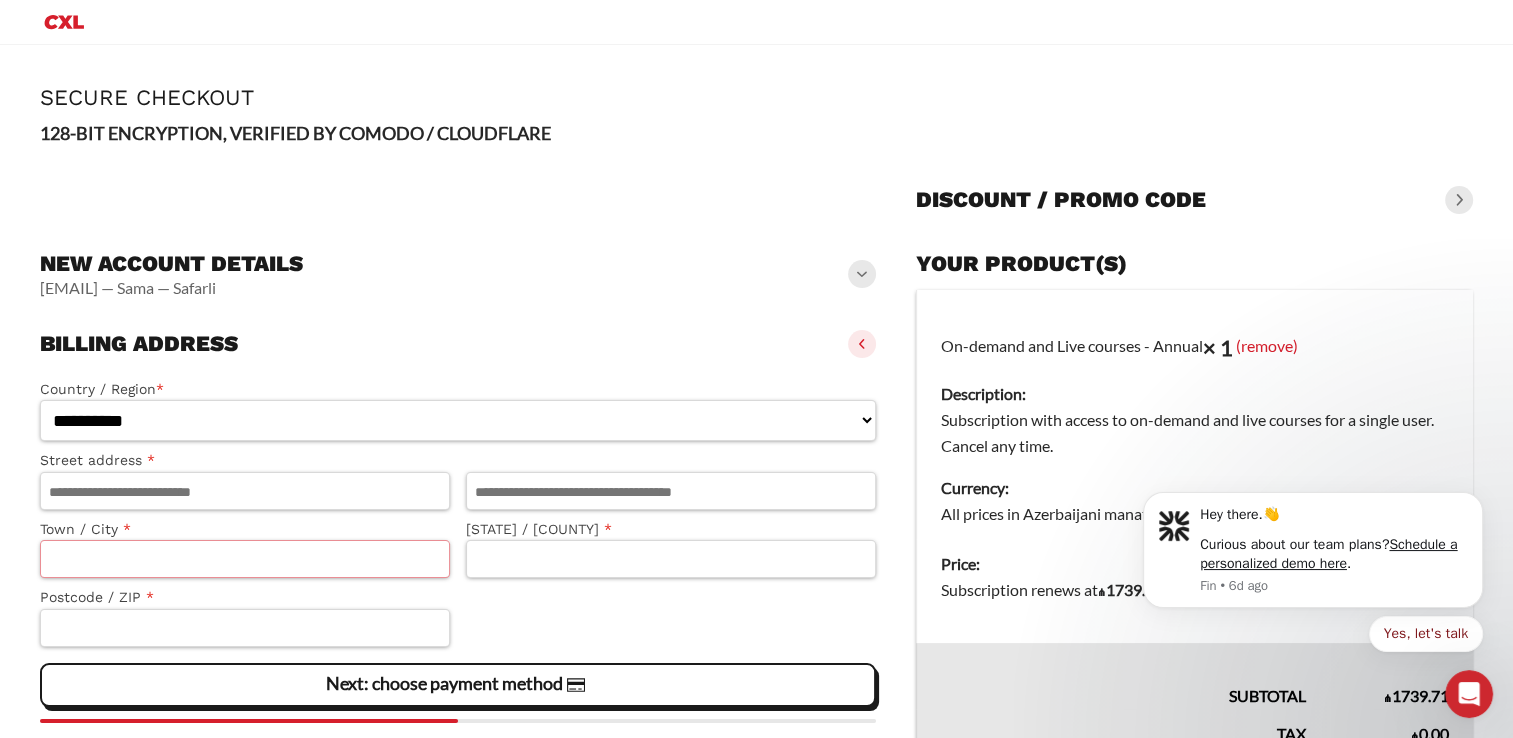 click on "Town / City   *" at bounding box center (245, 559) 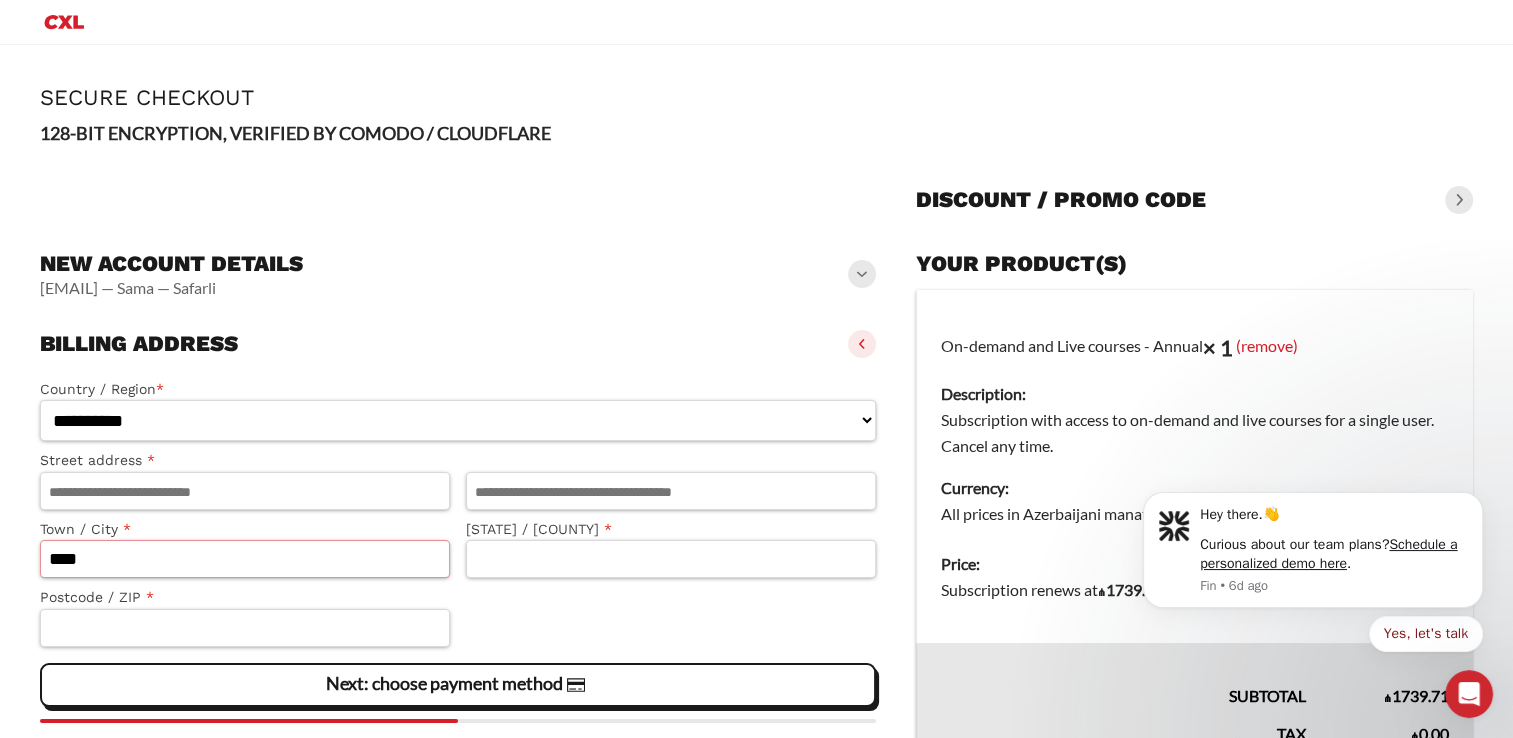 type on "****" 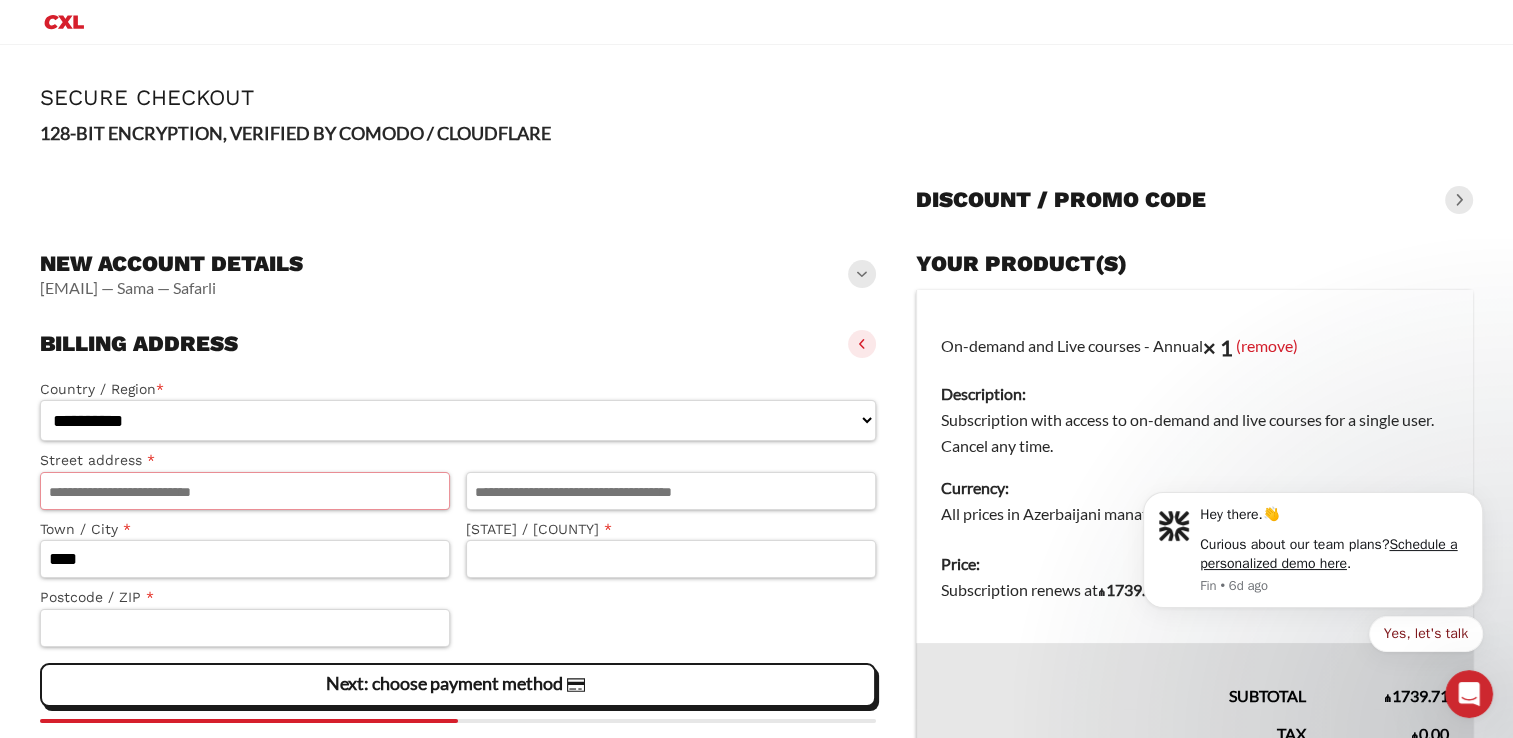 type on "**********" 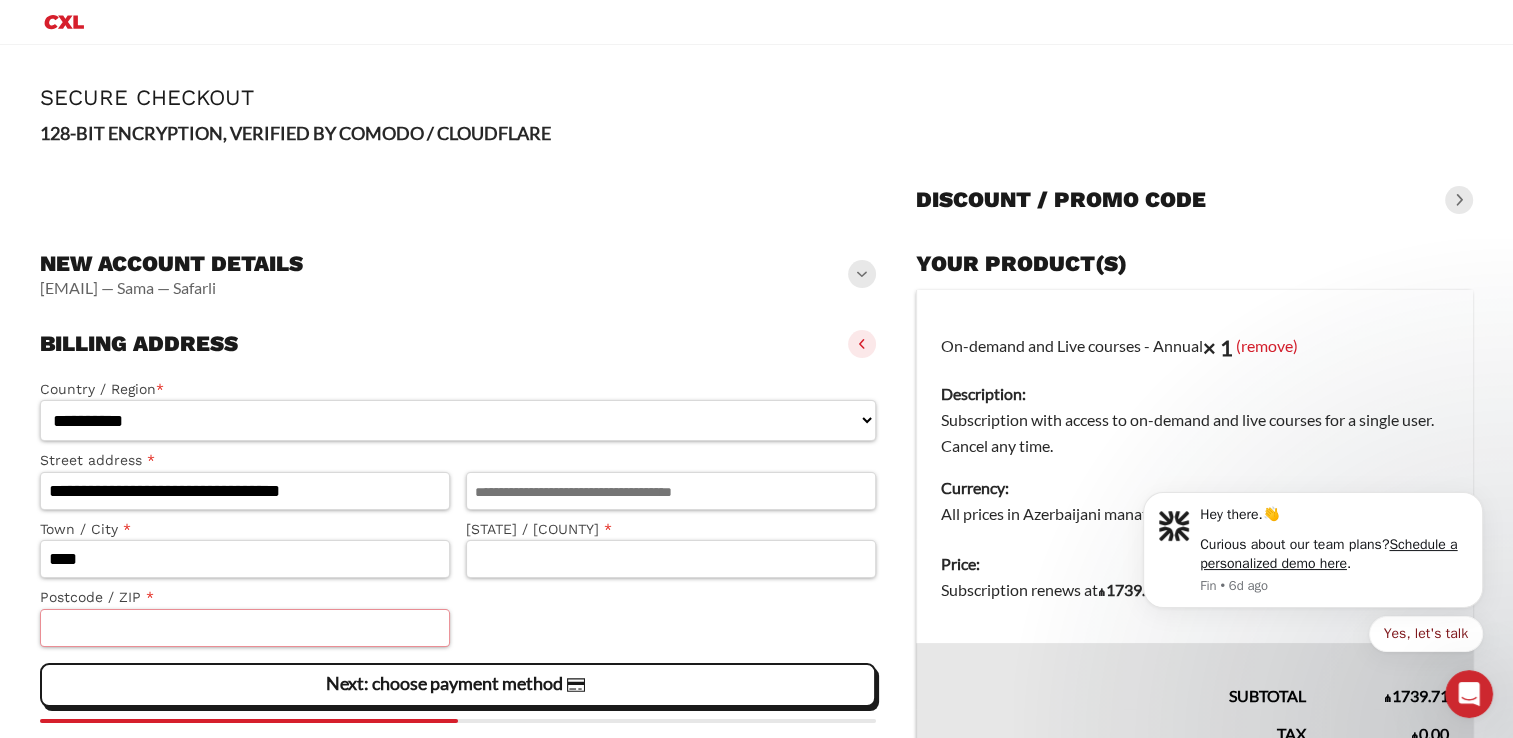 type on "****" 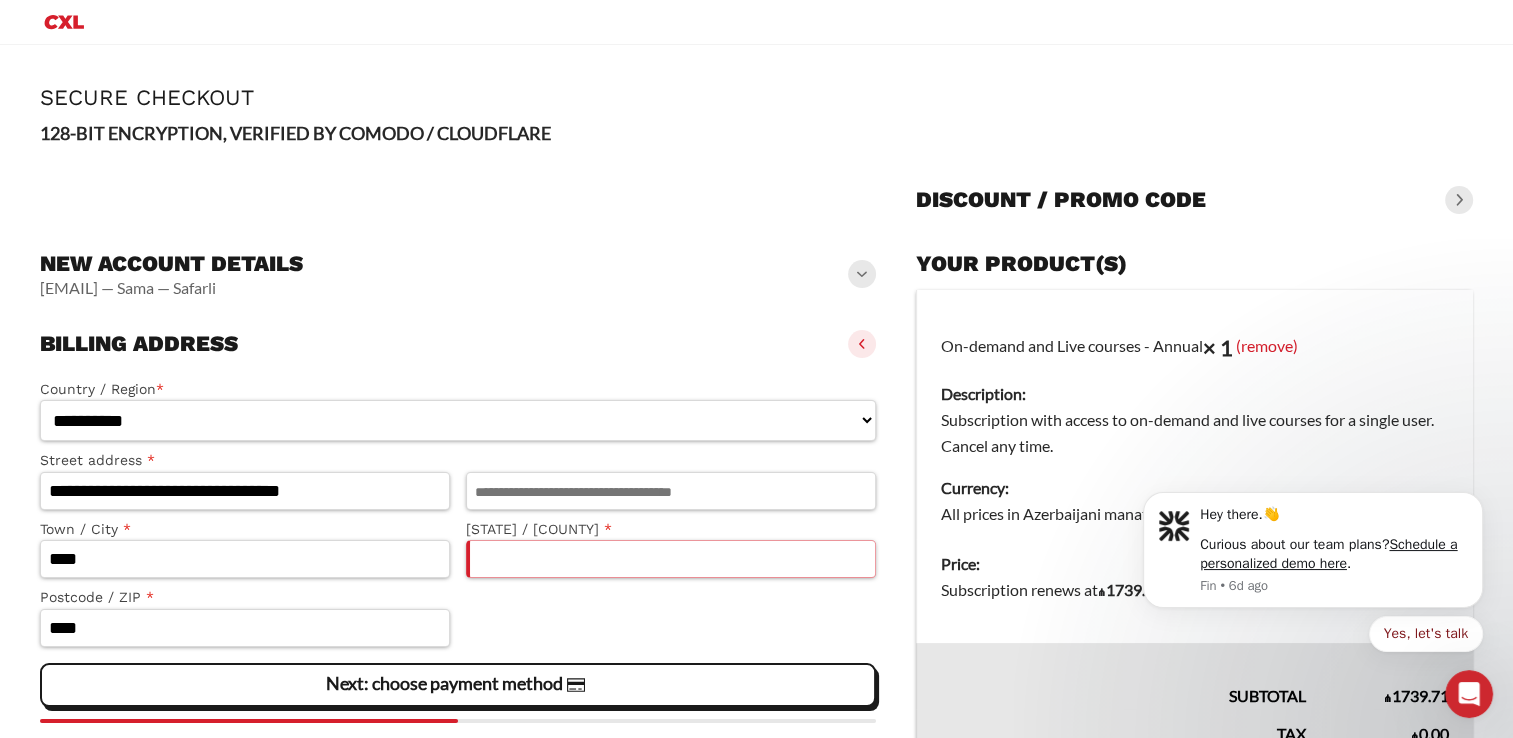 click on "State / County   *" at bounding box center [671, 559] 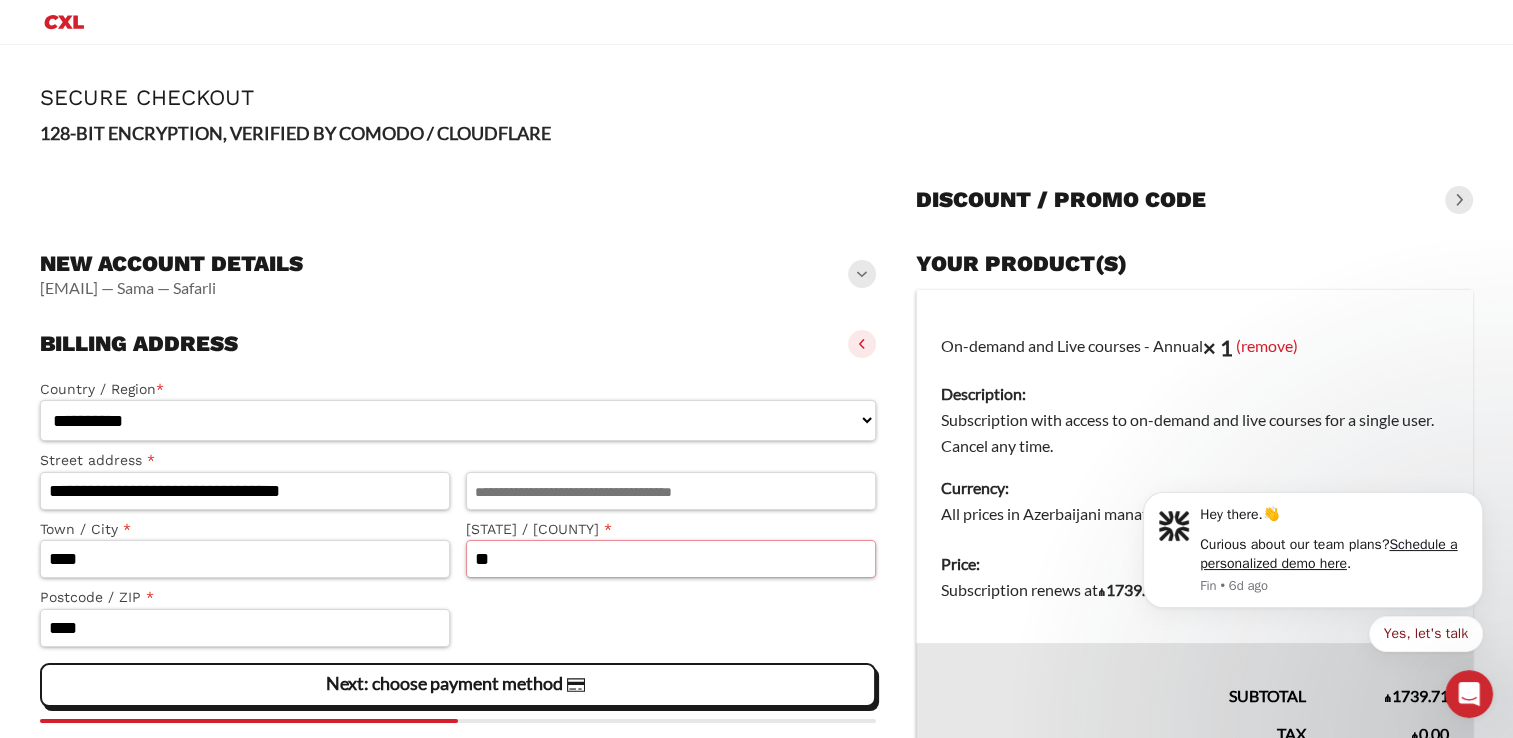 type on "*" 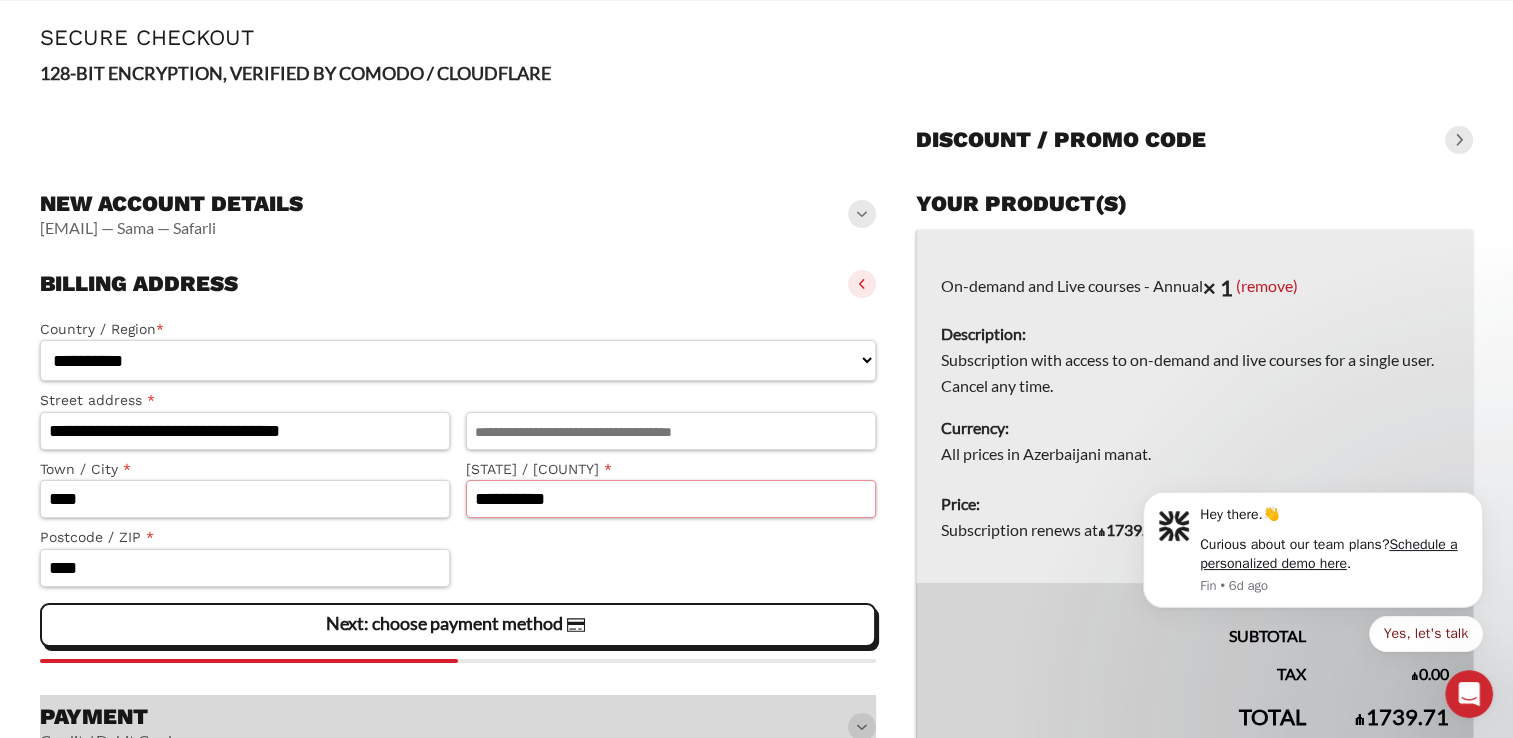 scroll, scrollTop: 90, scrollLeft: 0, axis: vertical 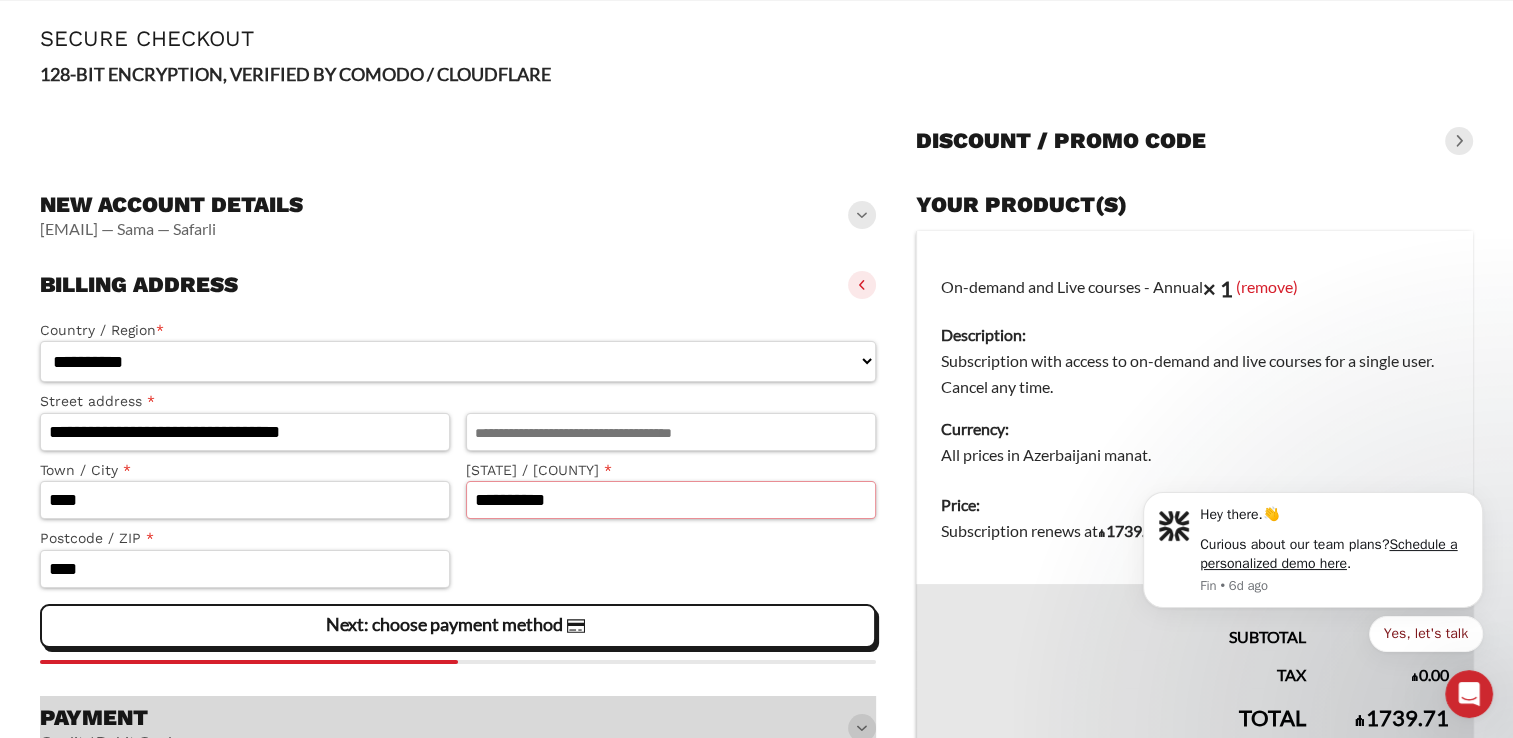 type on "**********" 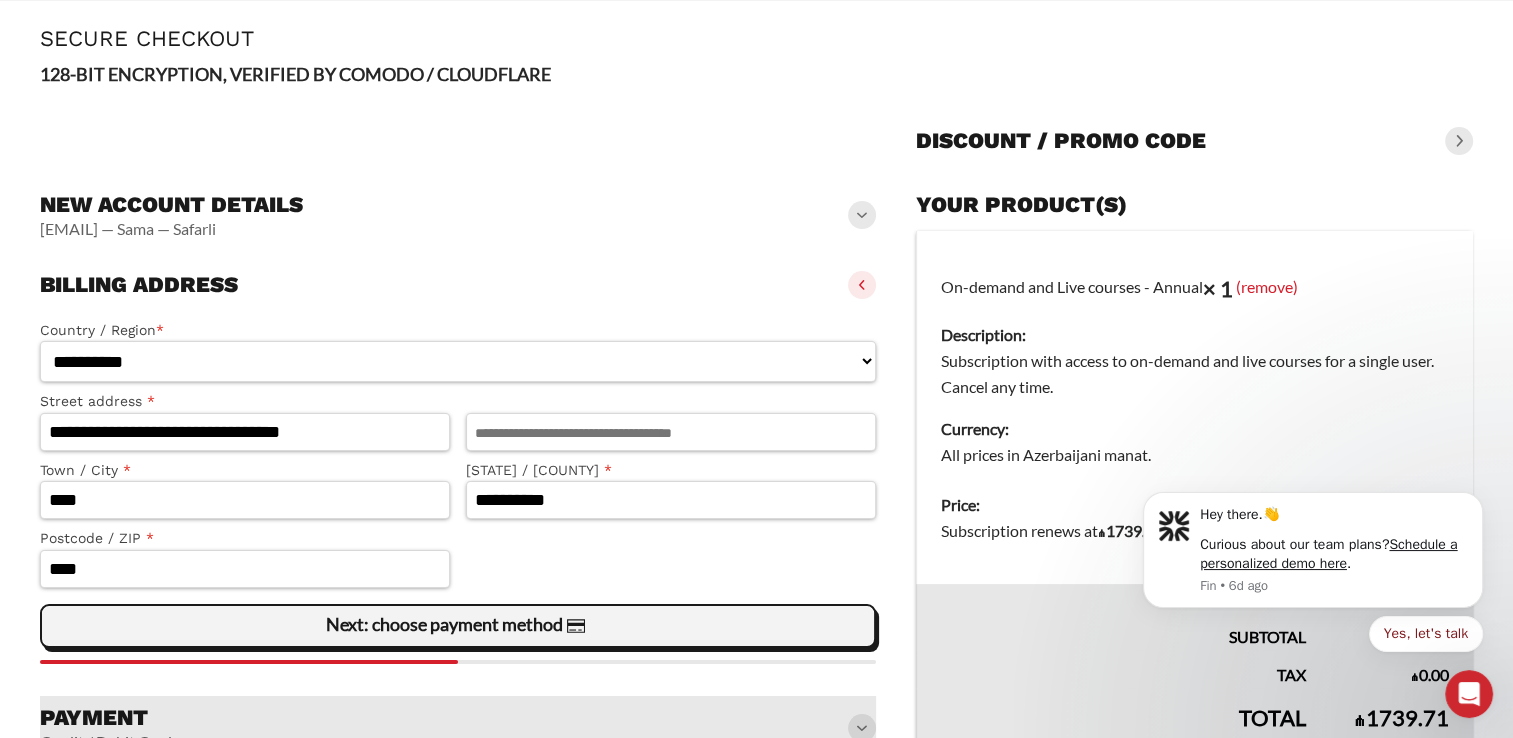 click on "Next: choose payment method" 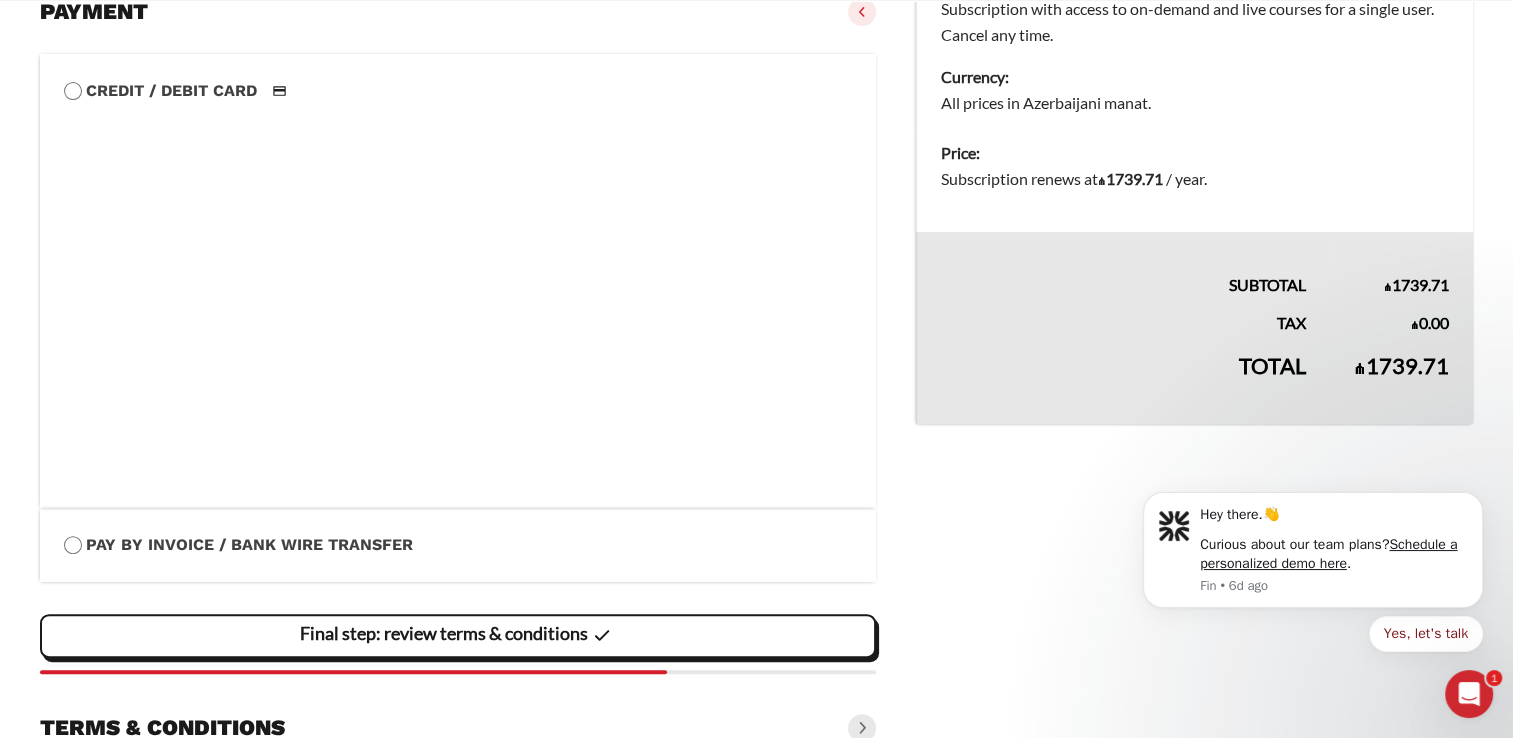 scroll, scrollTop: 441, scrollLeft: 0, axis: vertical 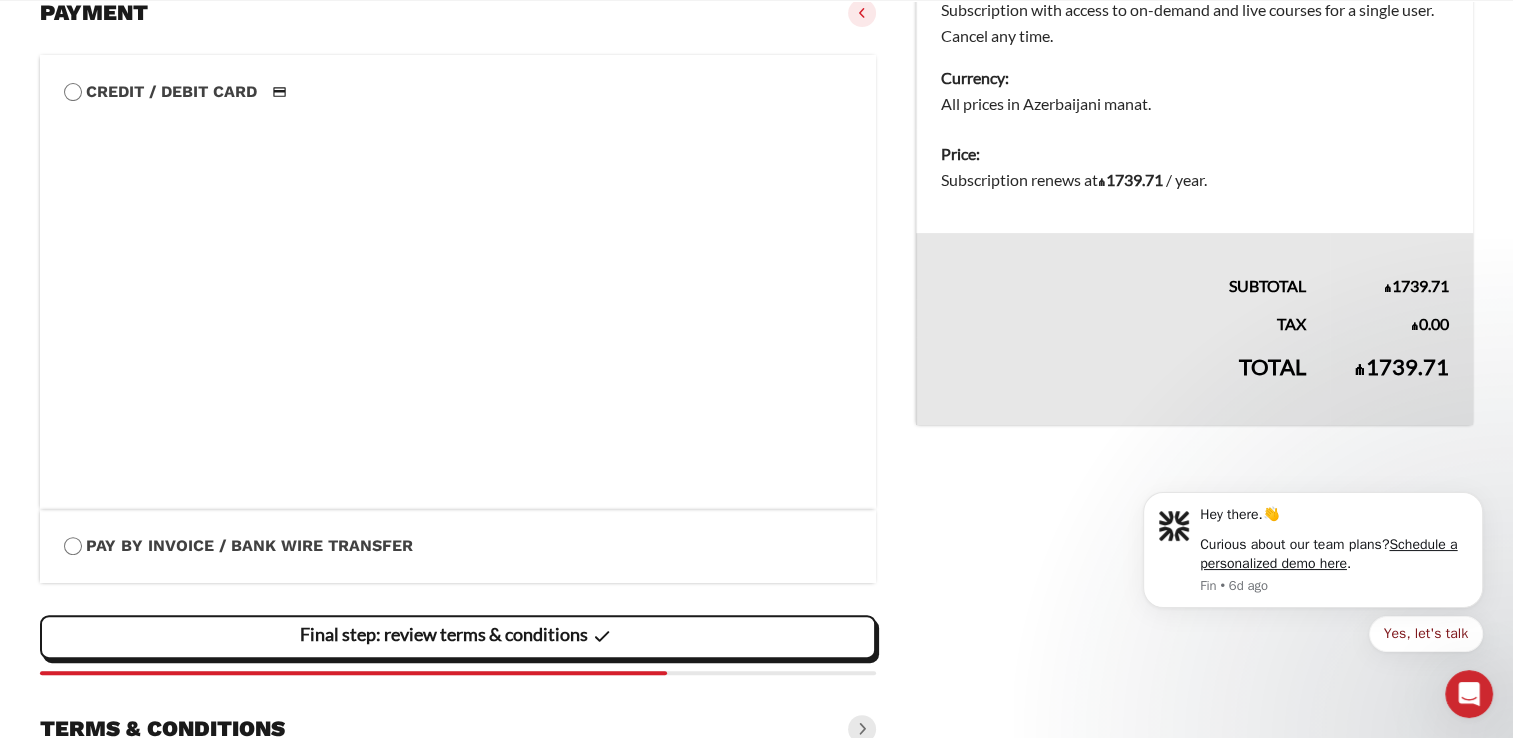 click on "Pay by Invoice / Bank Wire Transfer" at bounding box center (458, 546) 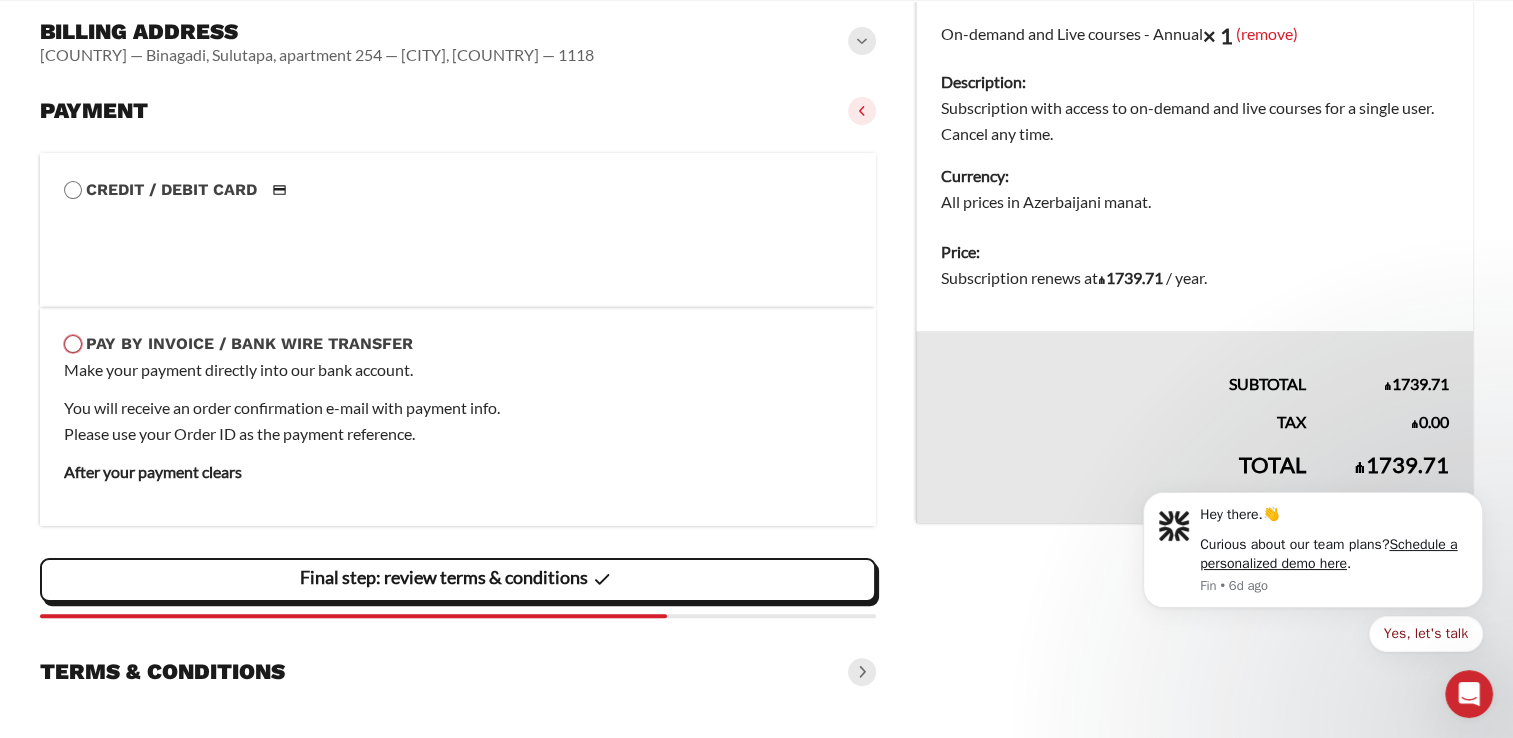 scroll, scrollTop: 303, scrollLeft: 0, axis: vertical 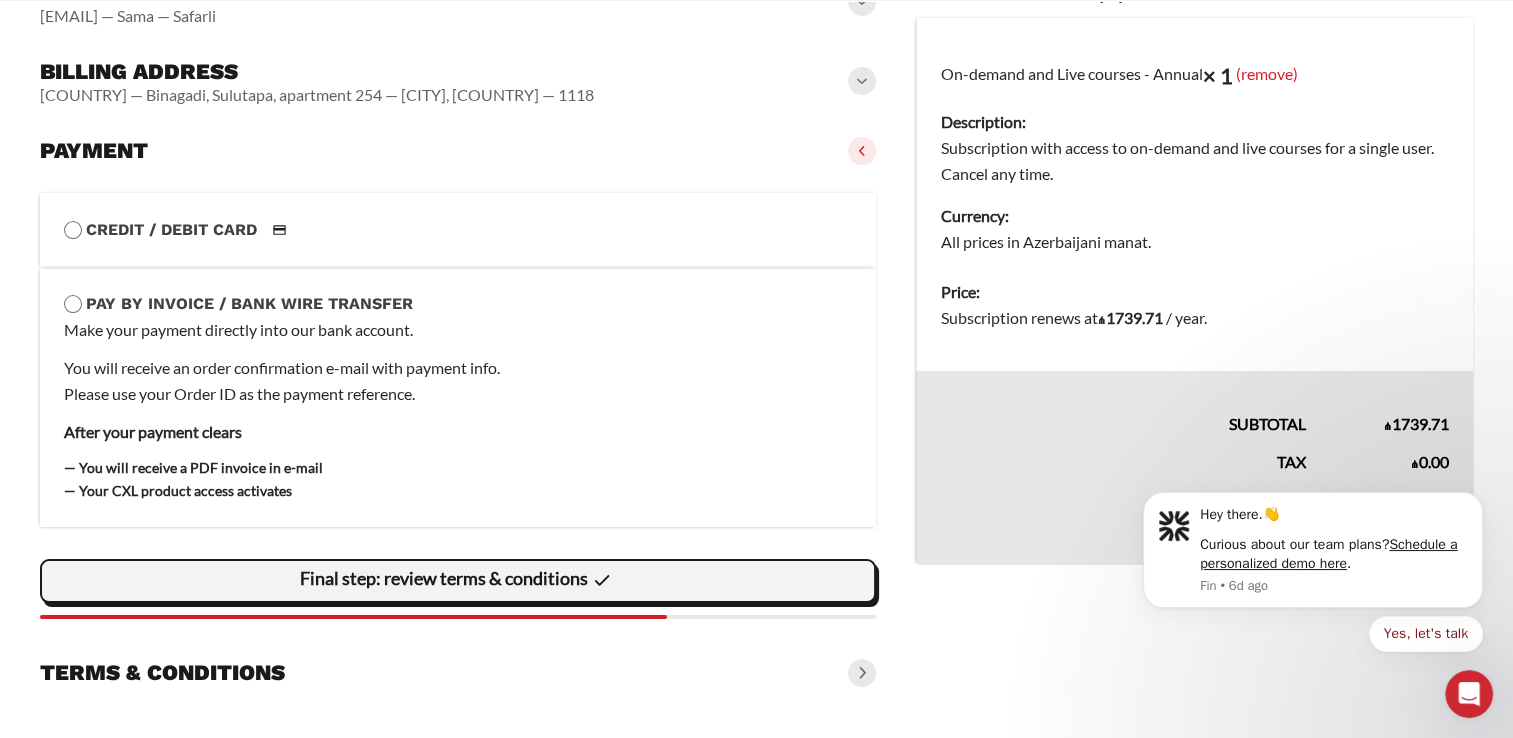 click on "Final step: review terms & conditions" at bounding box center [0, 0] 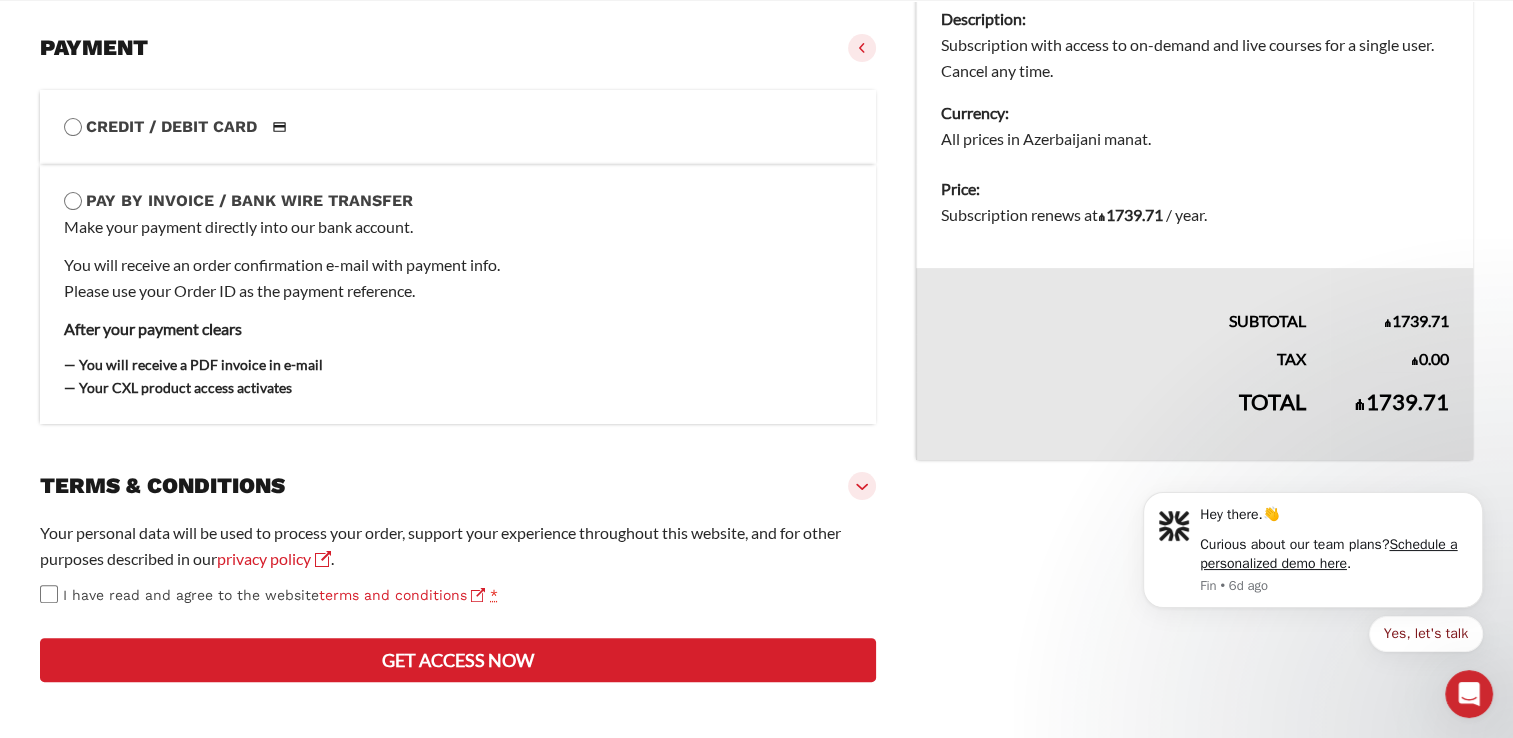scroll, scrollTop: 452, scrollLeft: 0, axis: vertical 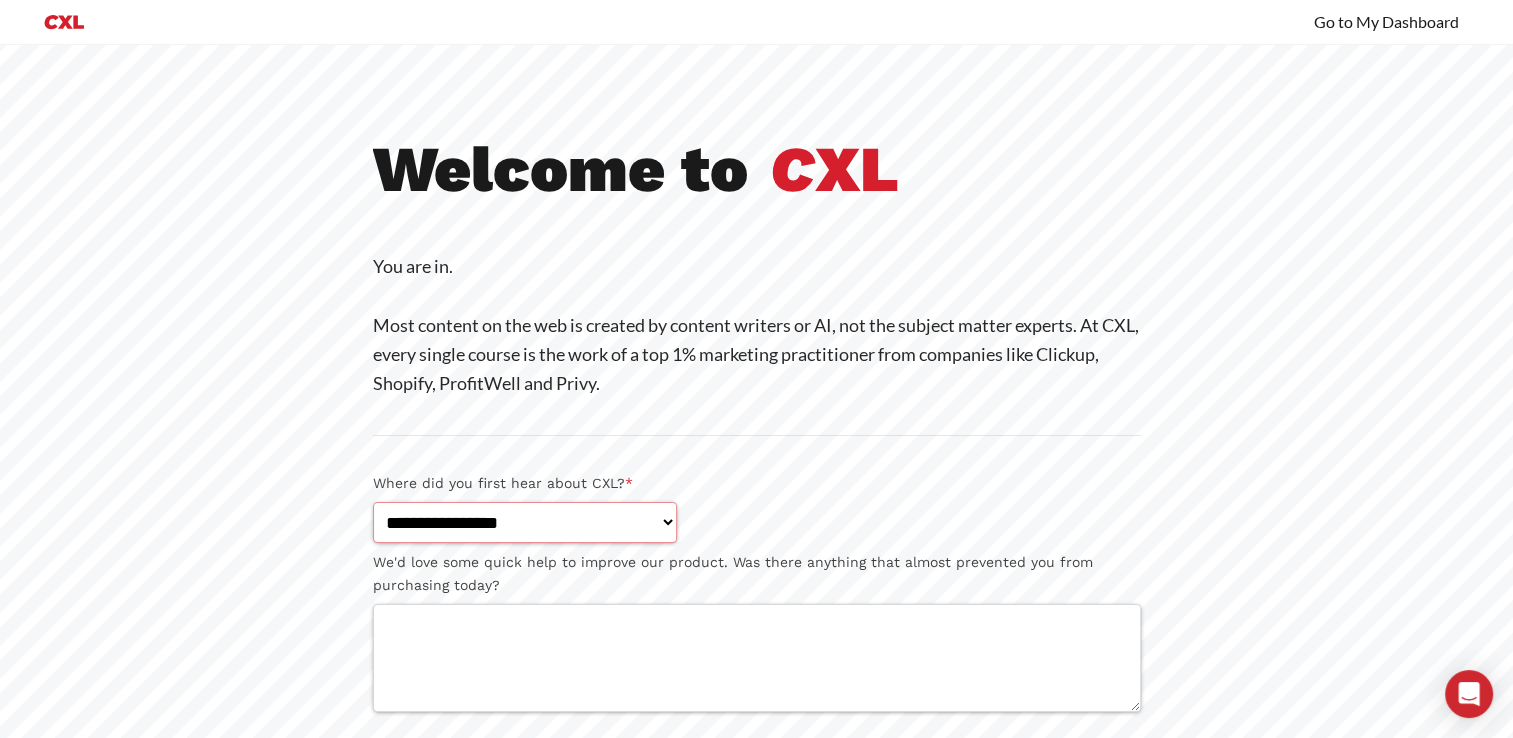 click on "**********" at bounding box center (525, 522) 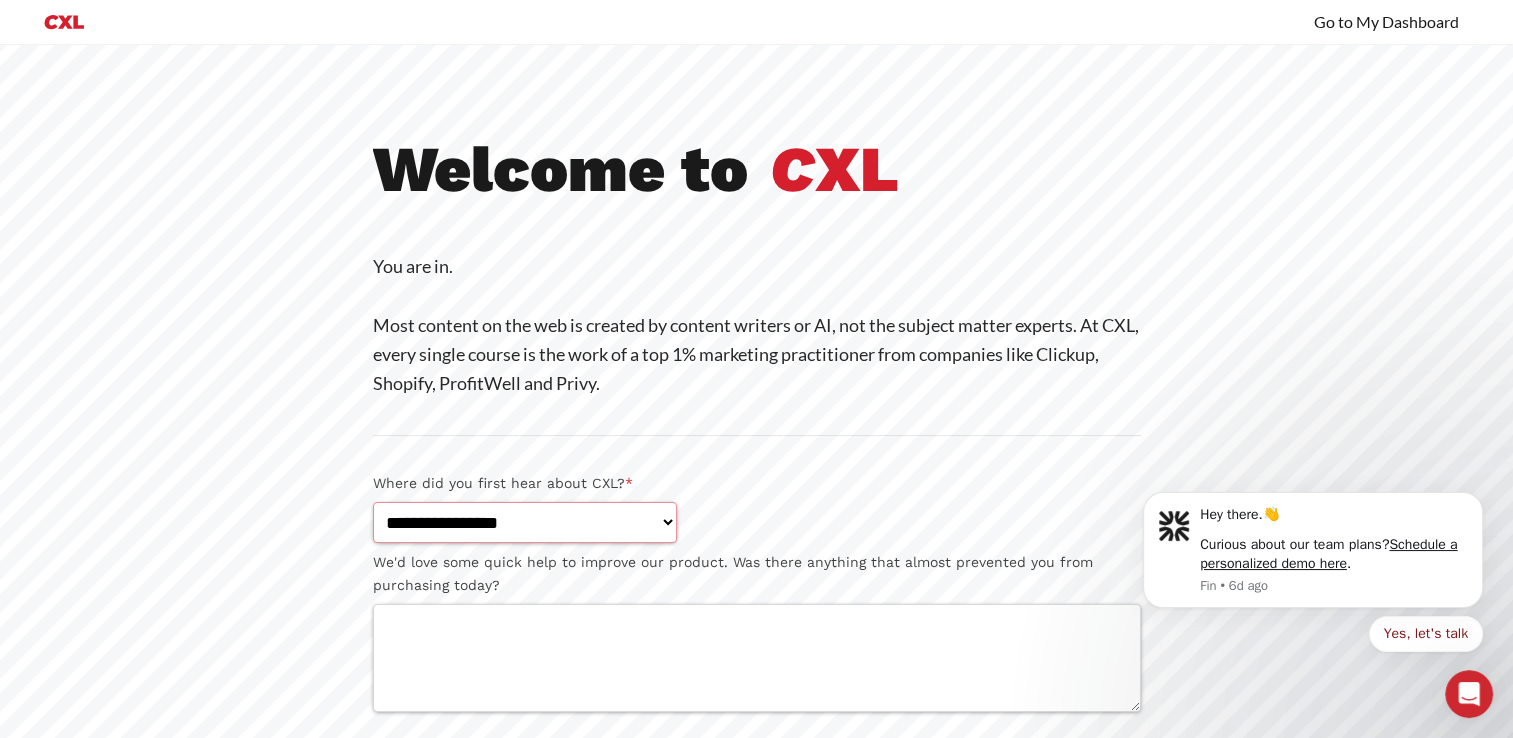scroll, scrollTop: 0, scrollLeft: 0, axis: both 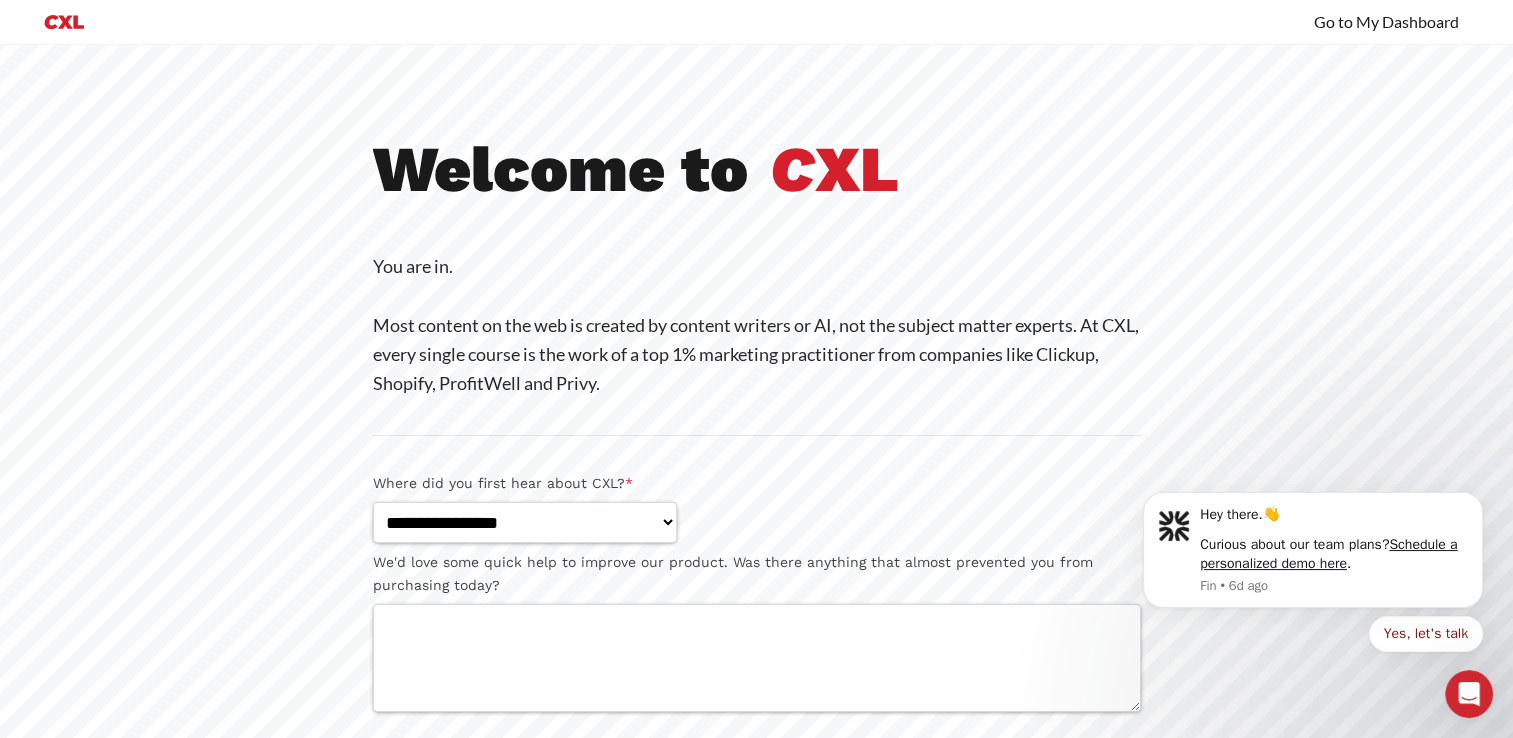 click on "Where did you first hear about CXL? *" at bounding box center [757, 483] 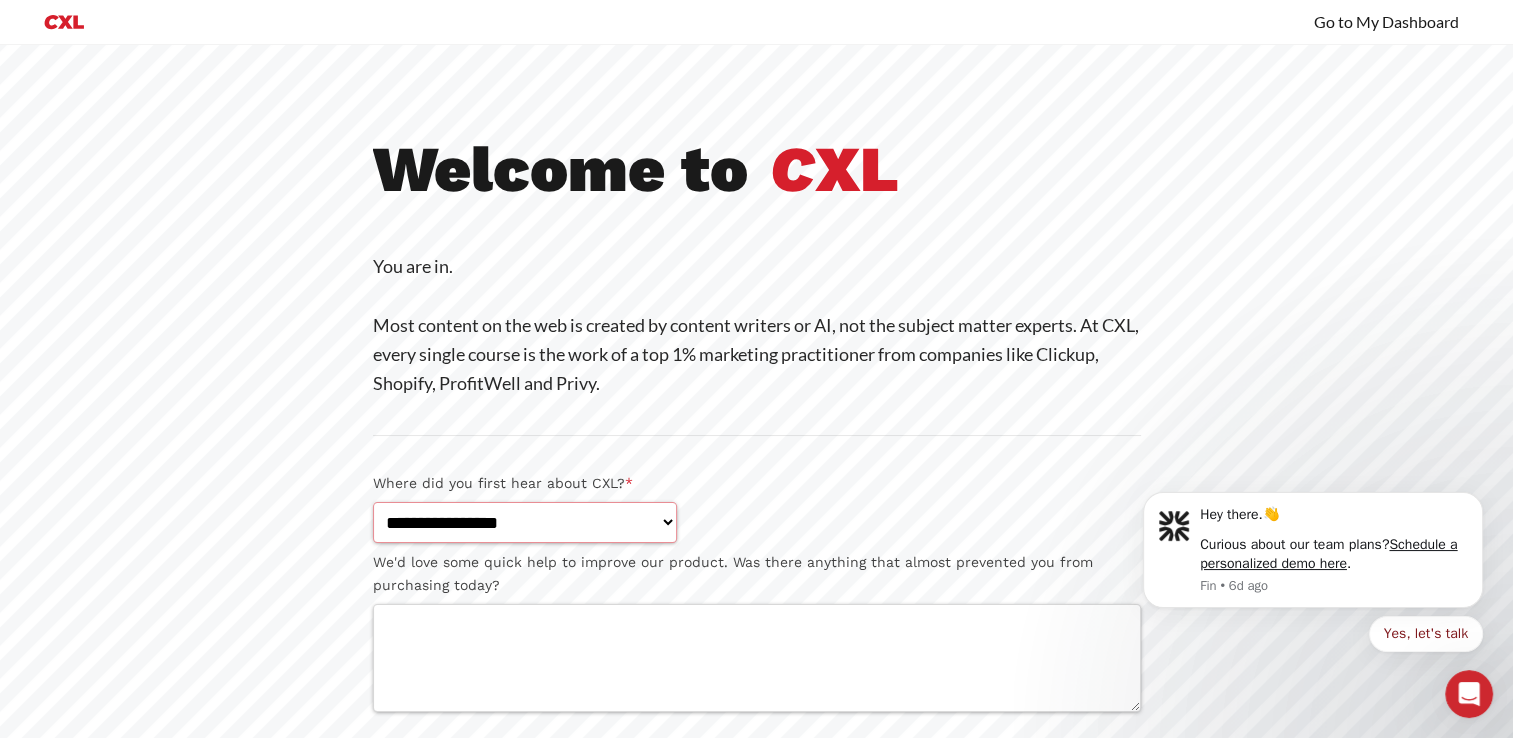 click on "**********" at bounding box center (525, 522) 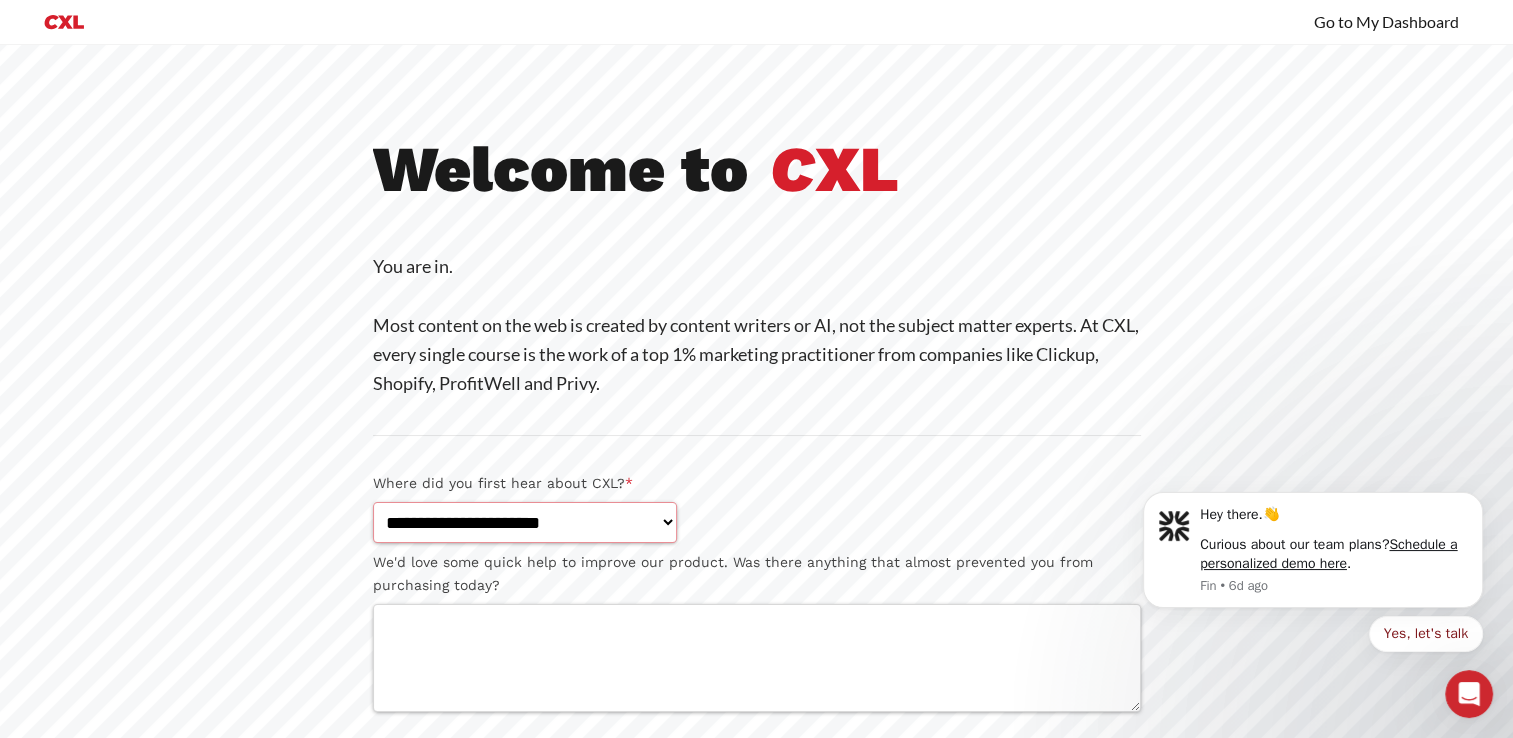 click on "**********" at bounding box center [525, 522] 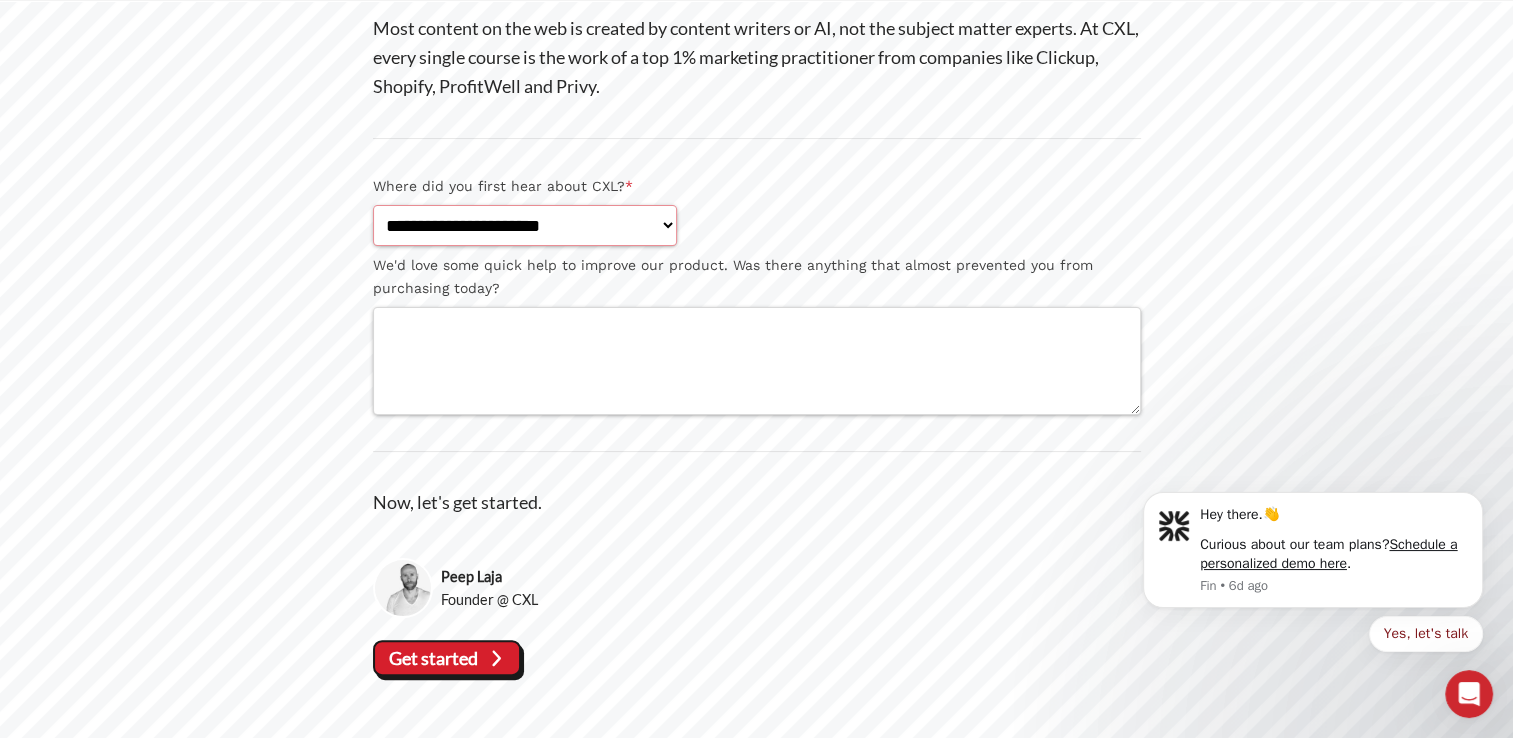 scroll, scrollTop: 332, scrollLeft: 0, axis: vertical 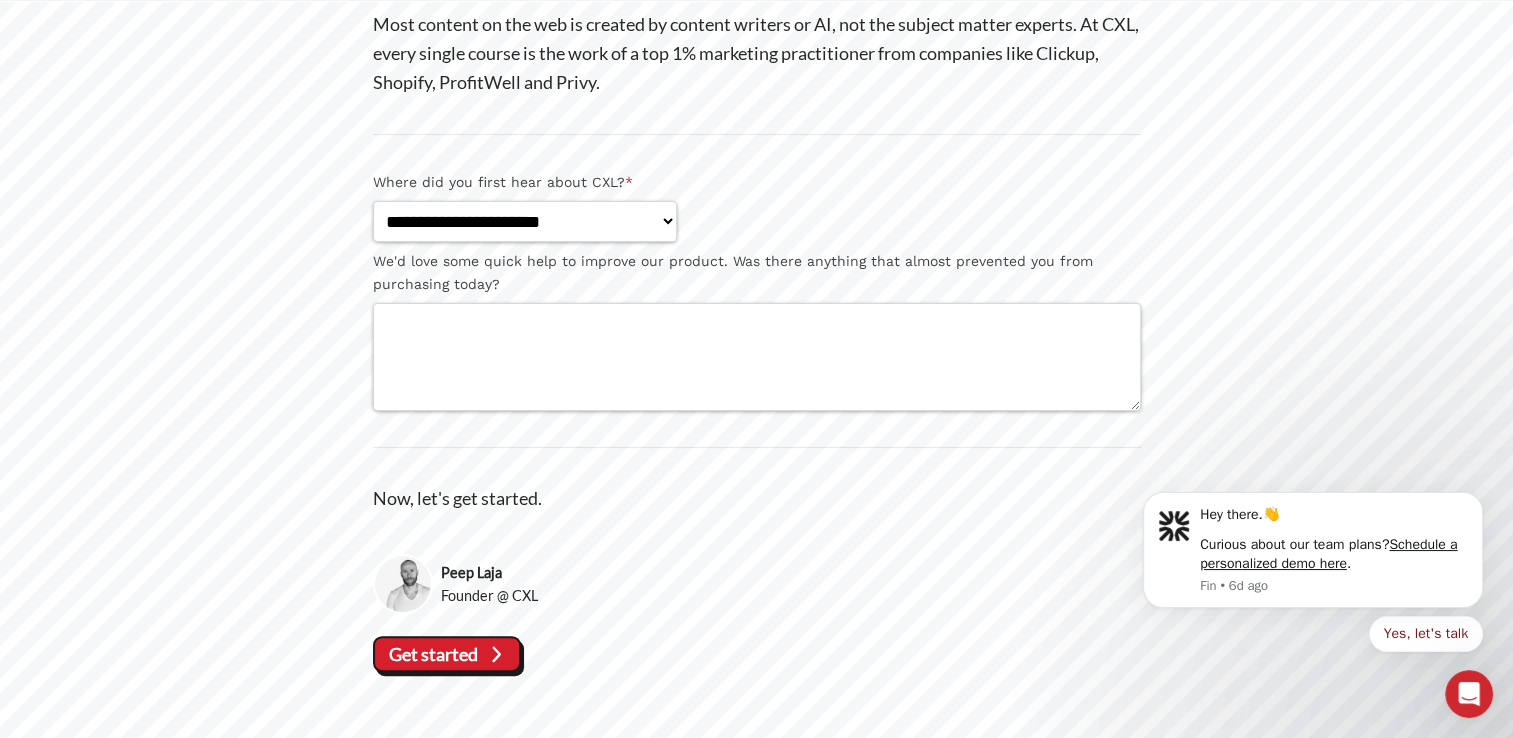 click on "Get started" at bounding box center (757, 654) 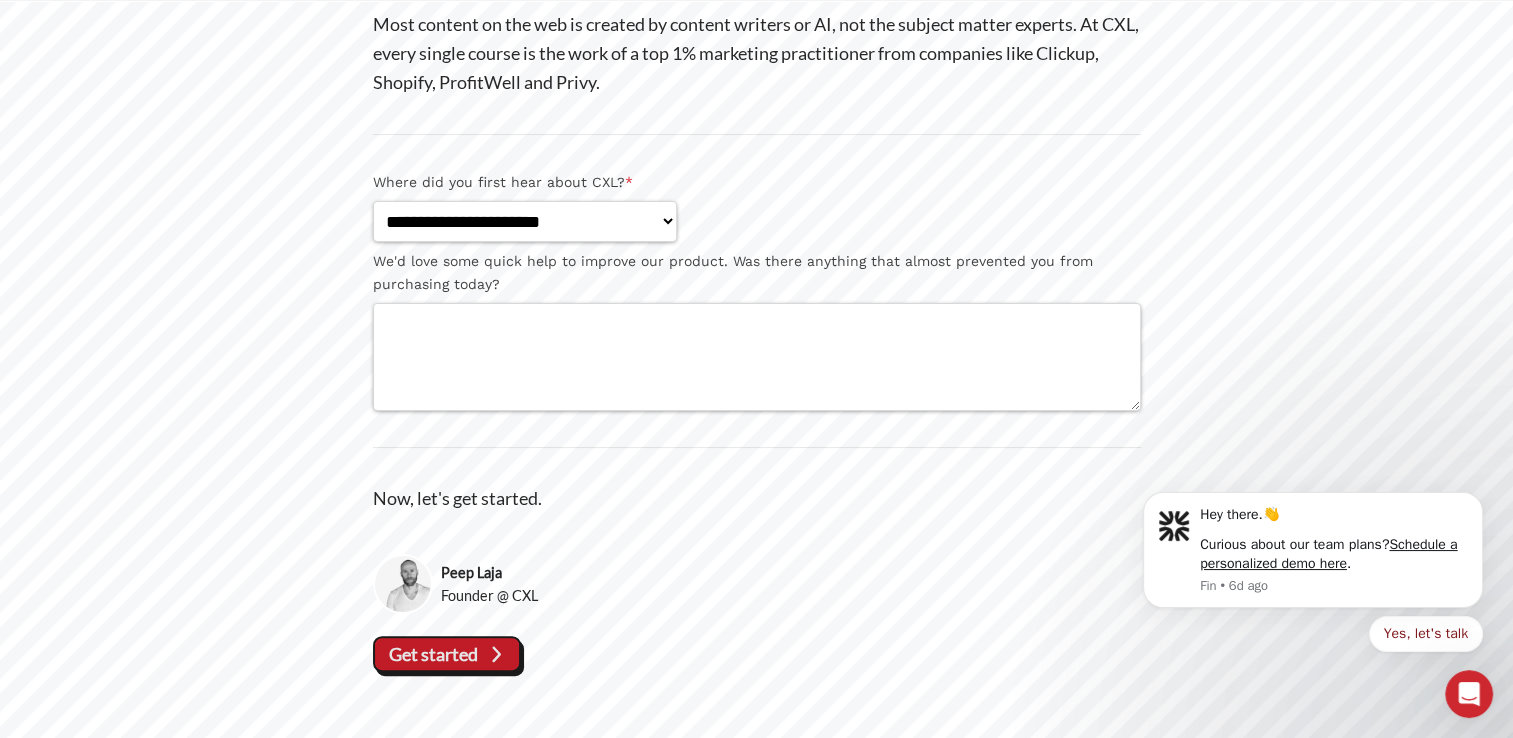 click on "Get started" at bounding box center (433, 654) 